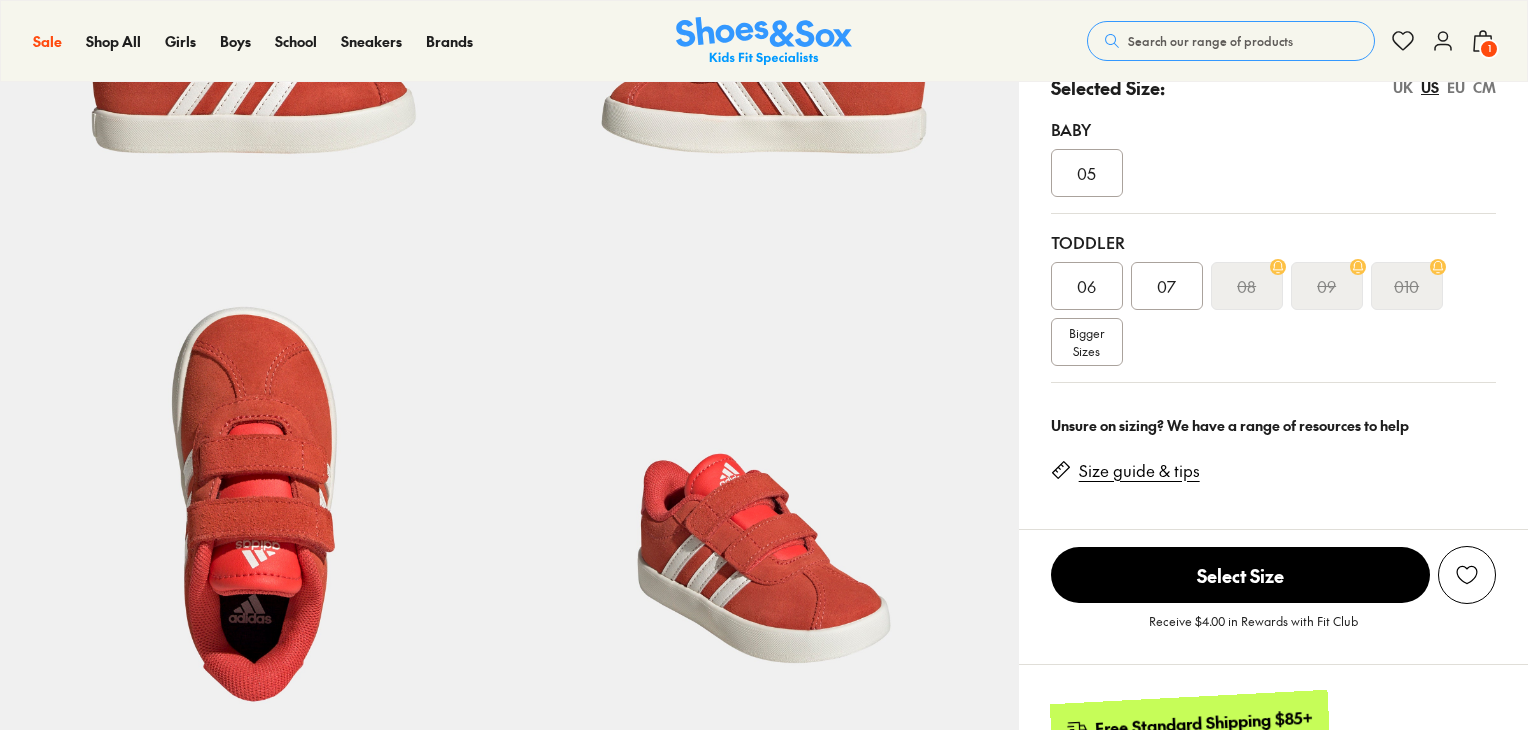 scroll, scrollTop: 412, scrollLeft: 0, axis: vertical 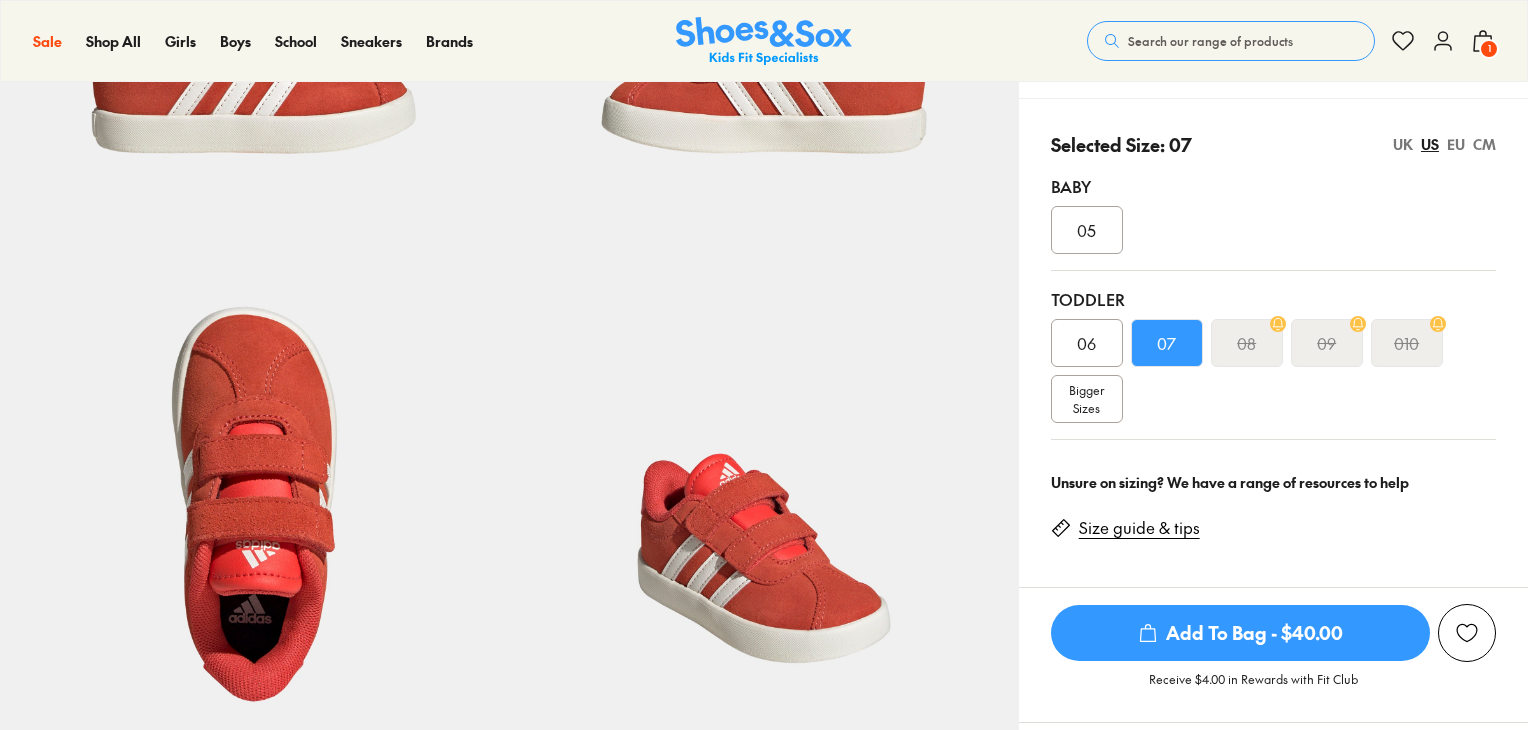 select on "*" 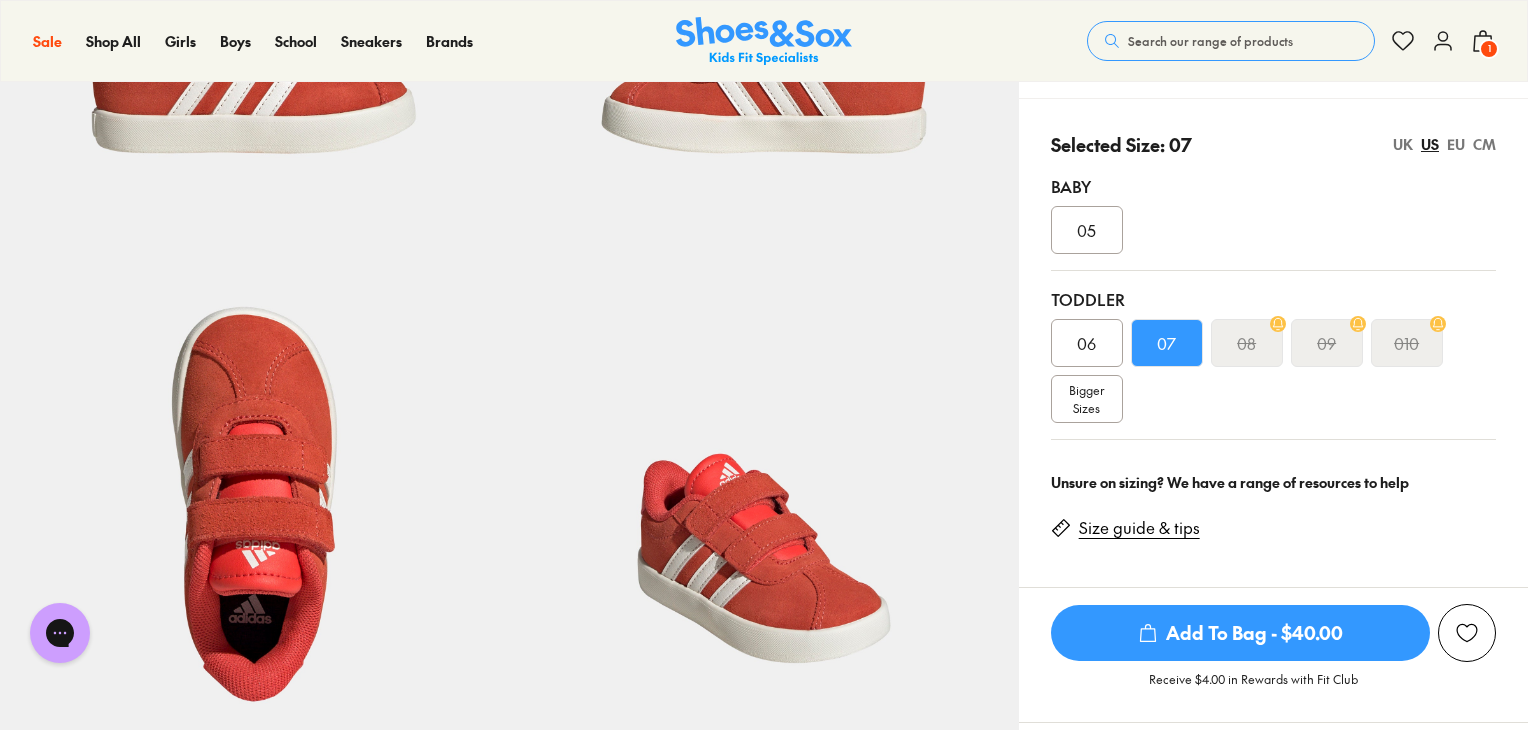 scroll, scrollTop: 0, scrollLeft: 0, axis: both 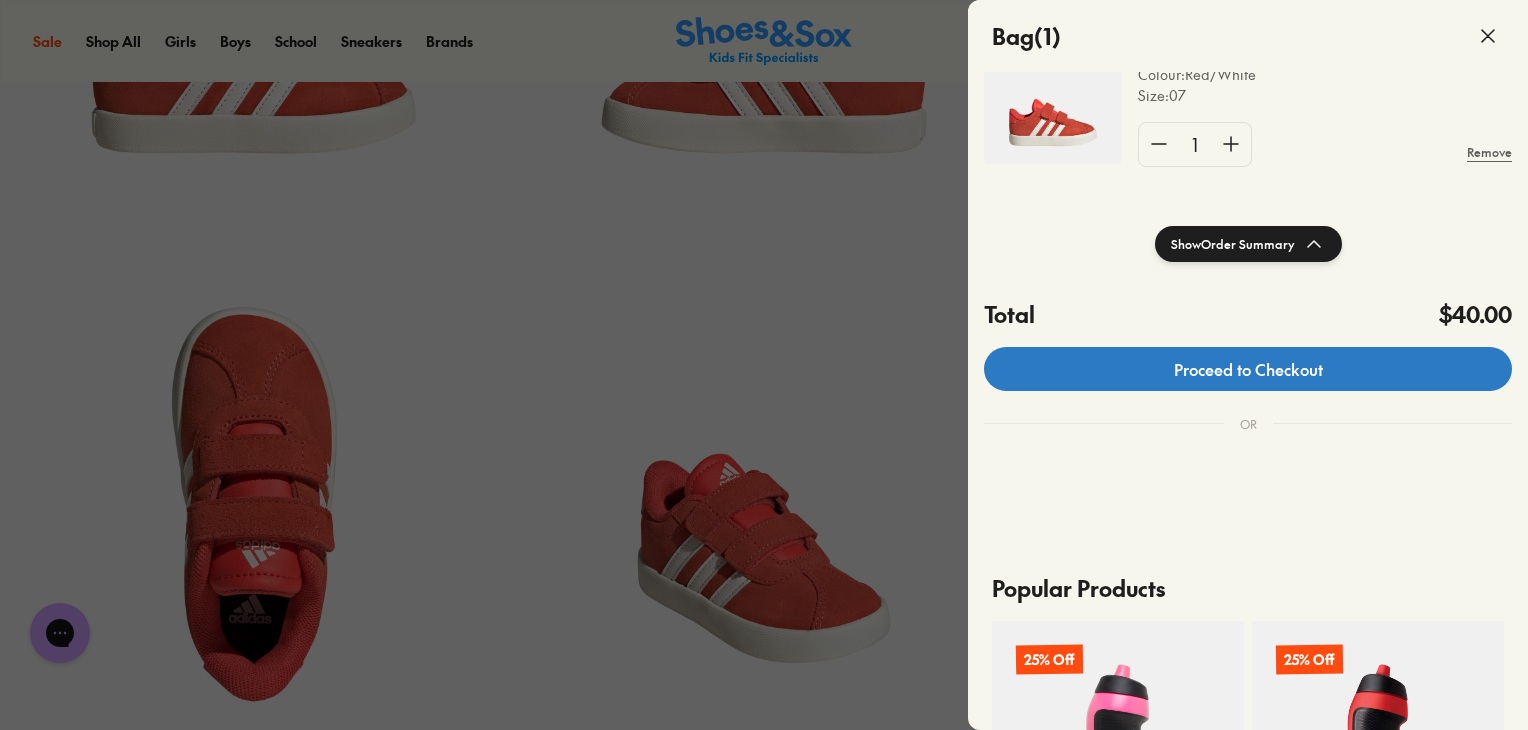 click on "Proceed to Checkout" 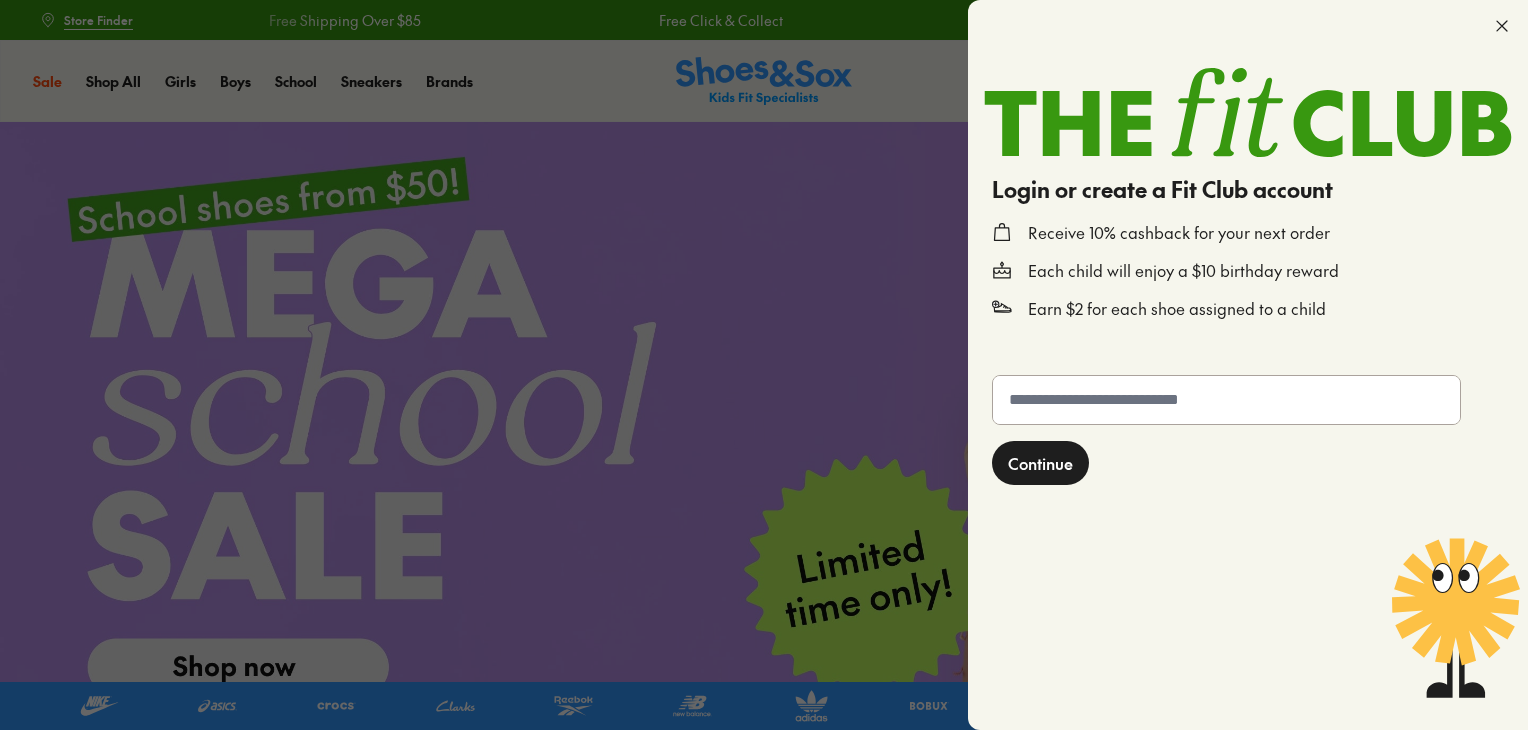 scroll, scrollTop: 0, scrollLeft: 0, axis: both 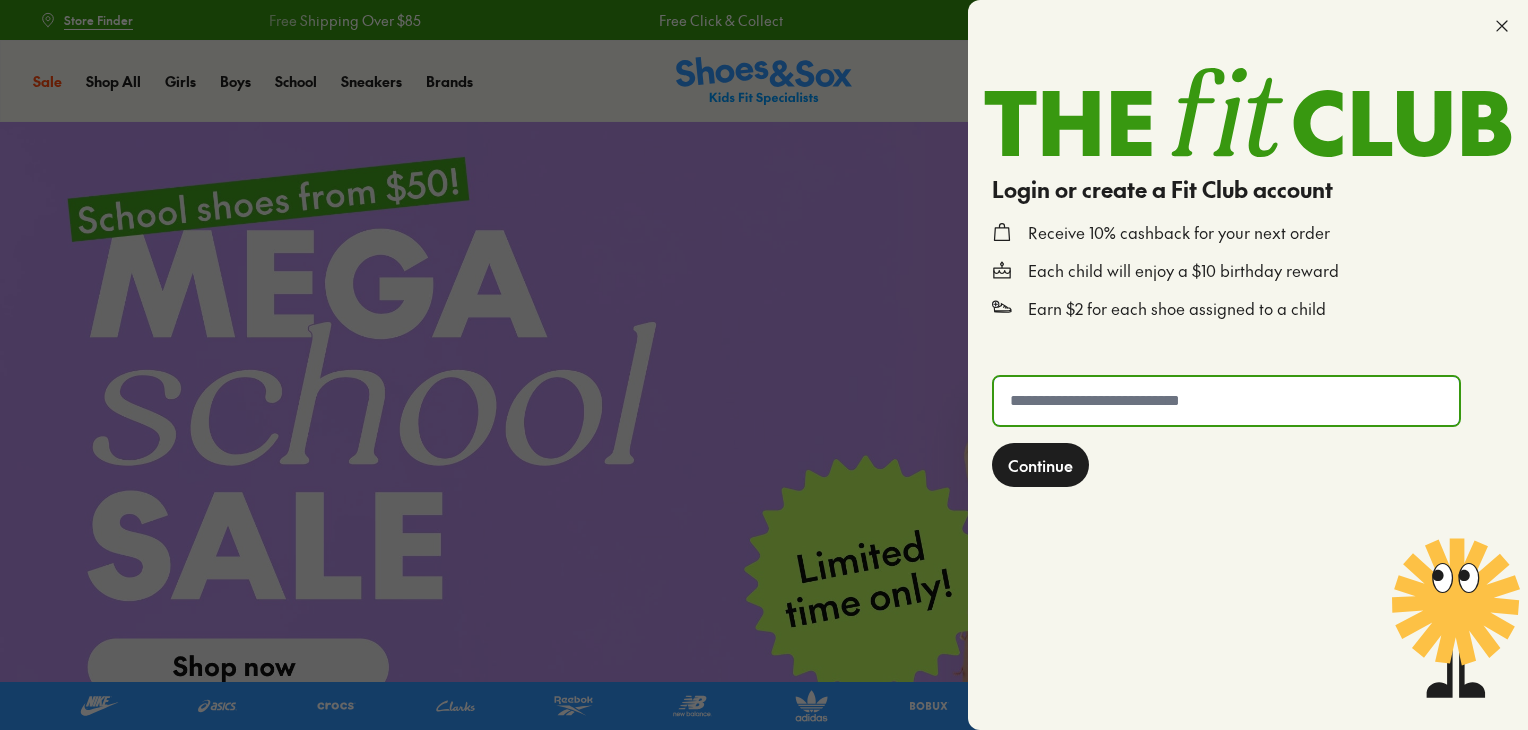 click 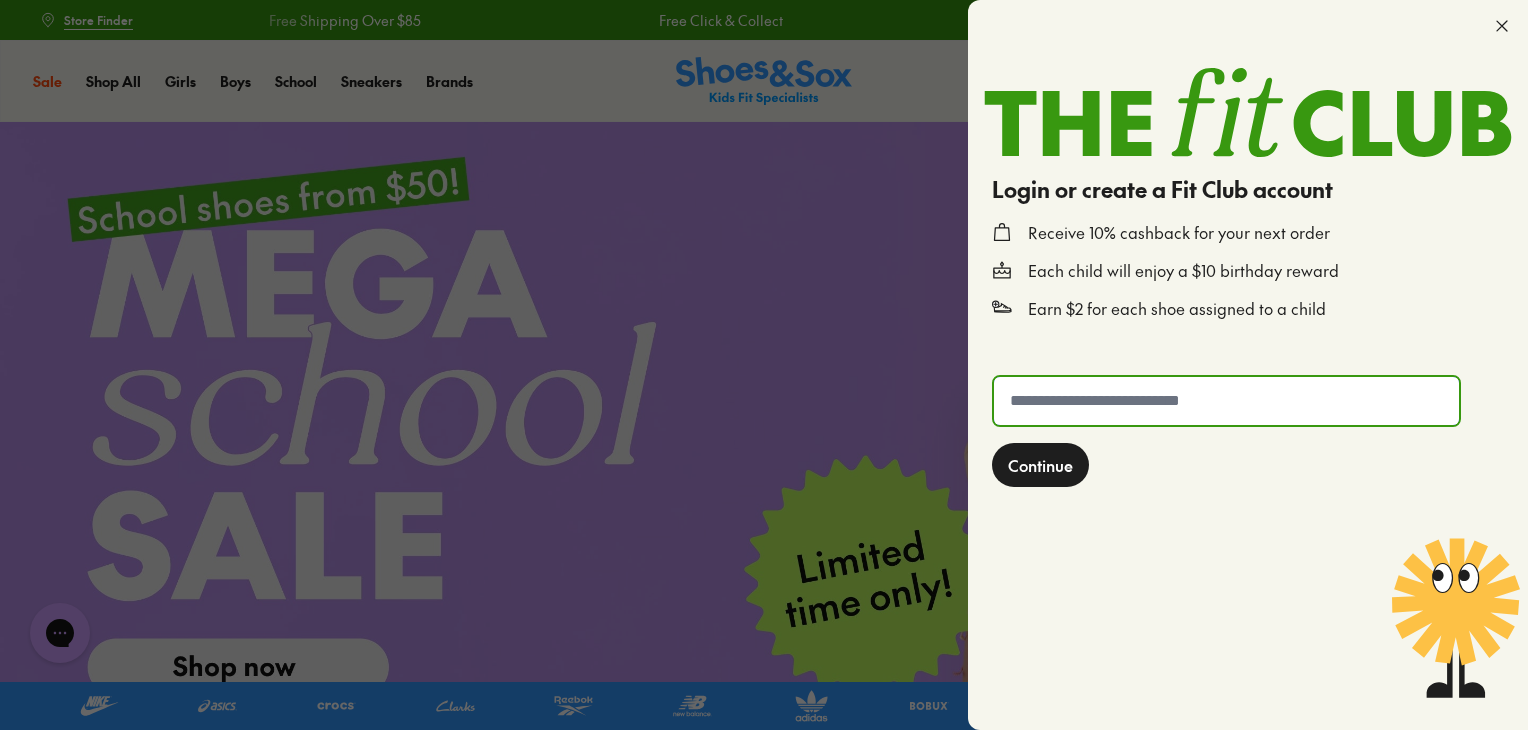 scroll, scrollTop: 0, scrollLeft: 0, axis: both 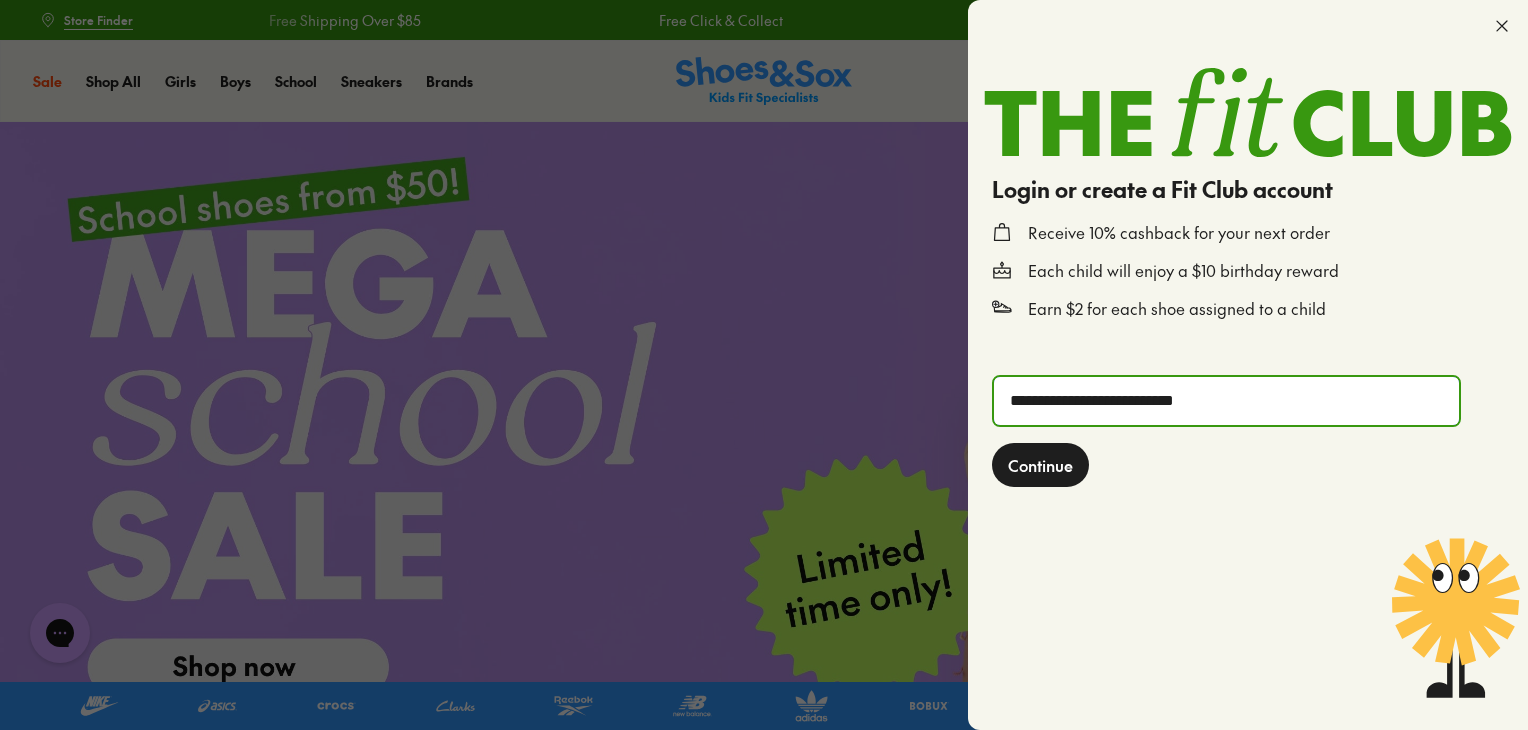 type on "**********" 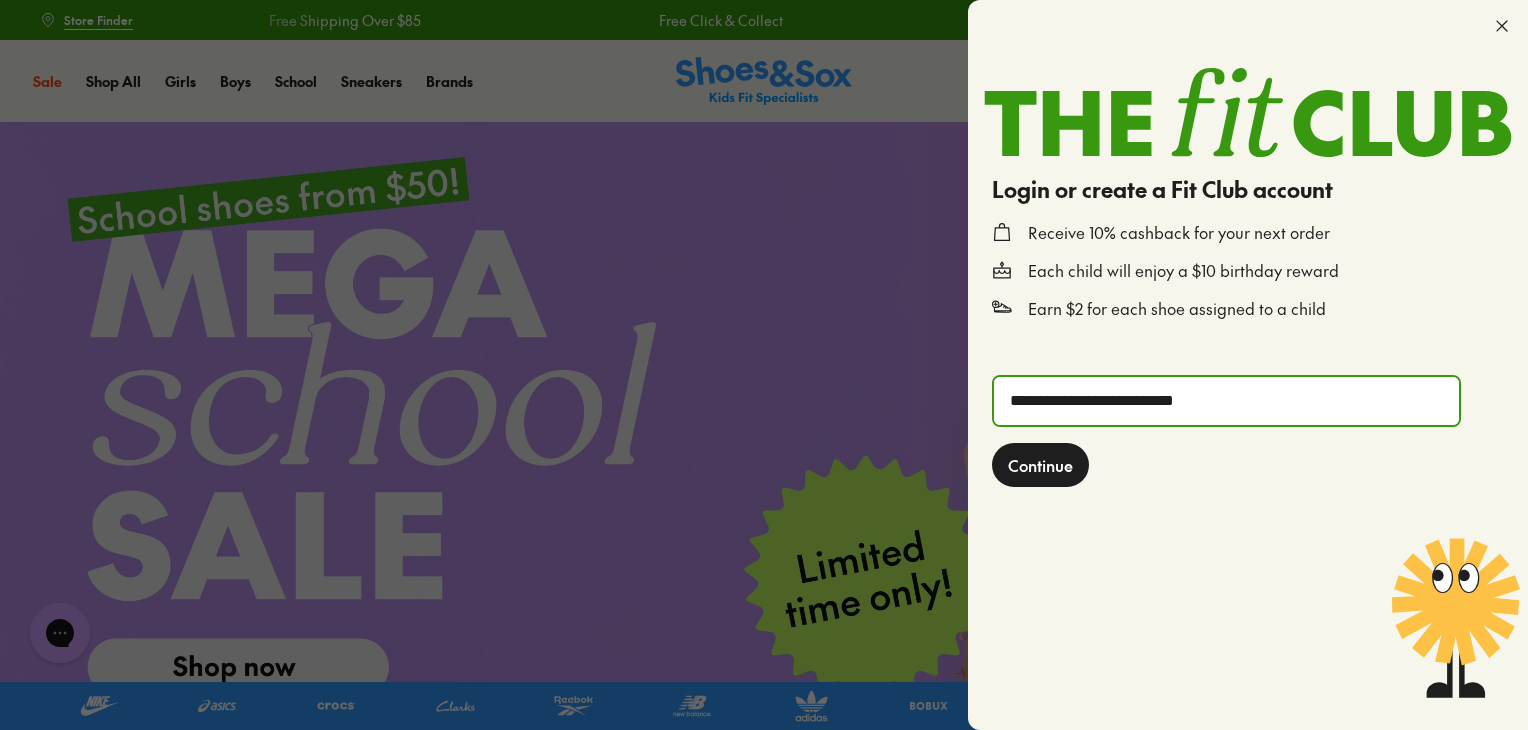 click on "Continue" 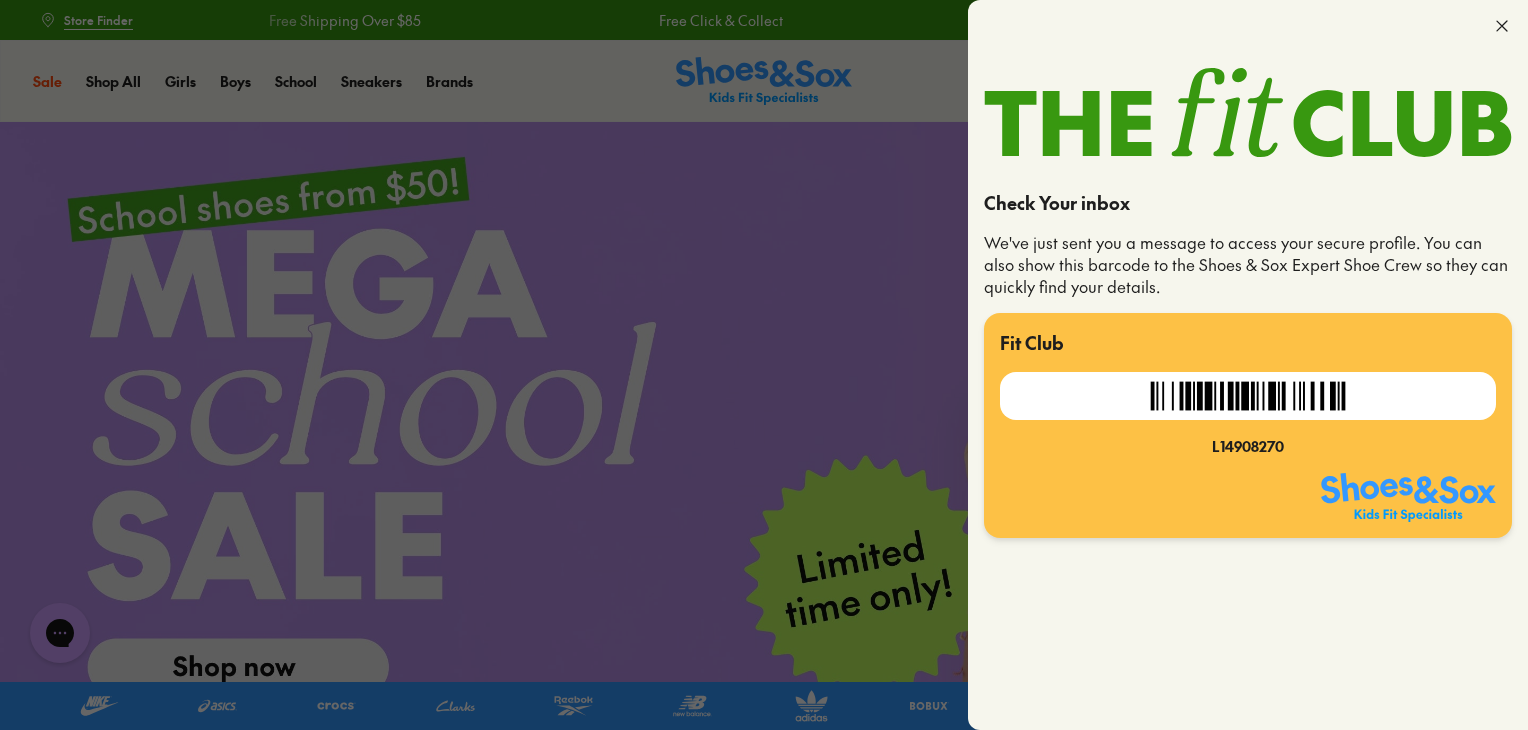 click 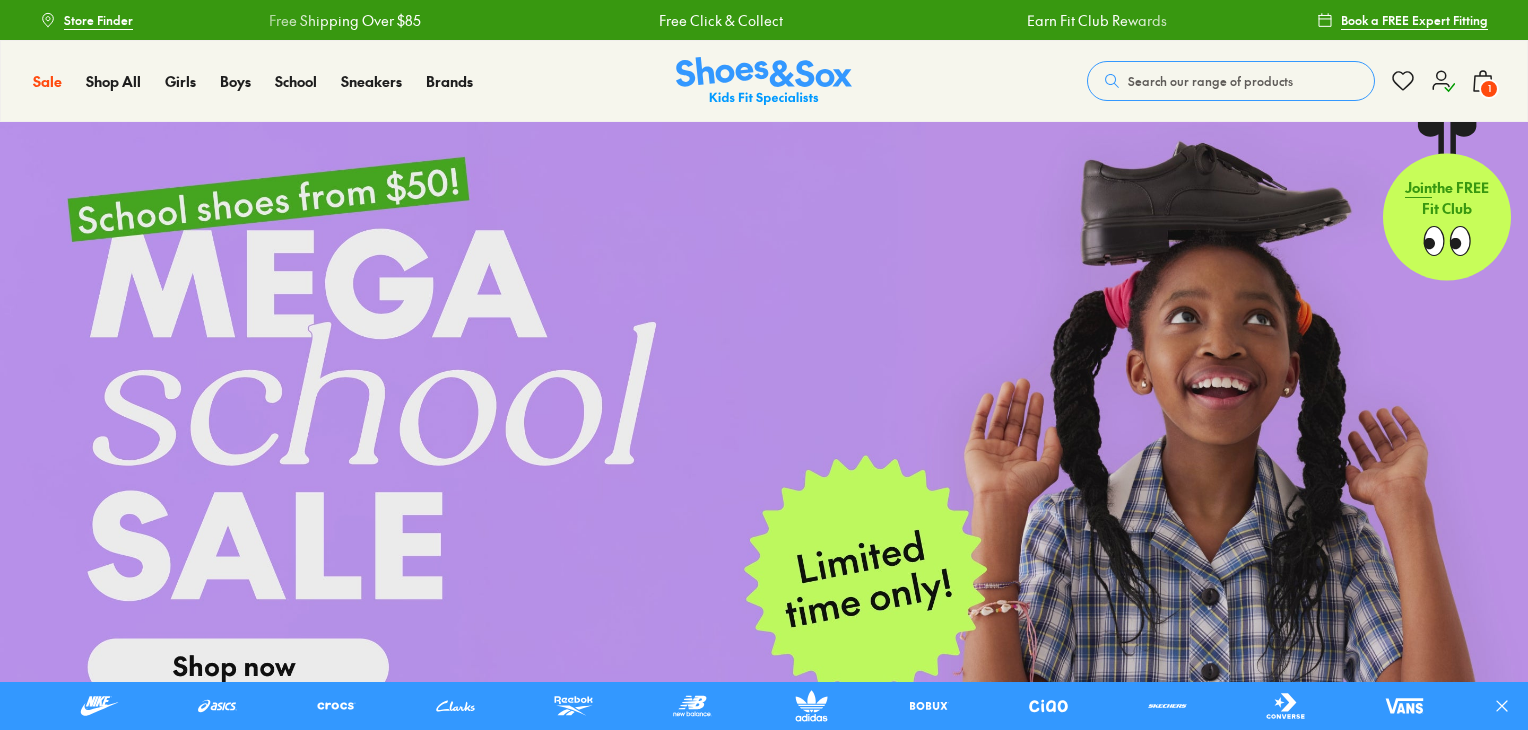 click 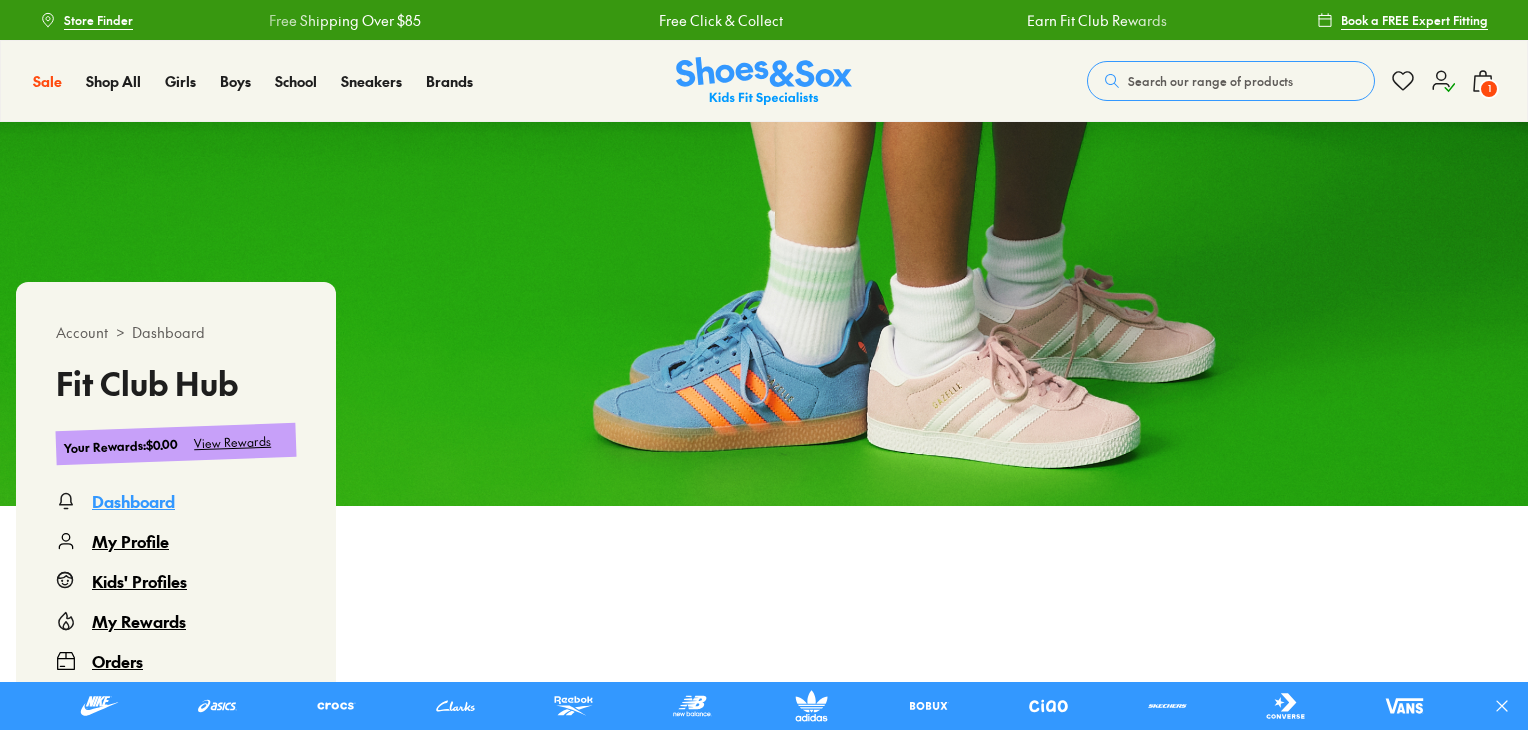 scroll, scrollTop: 0, scrollLeft: 0, axis: both 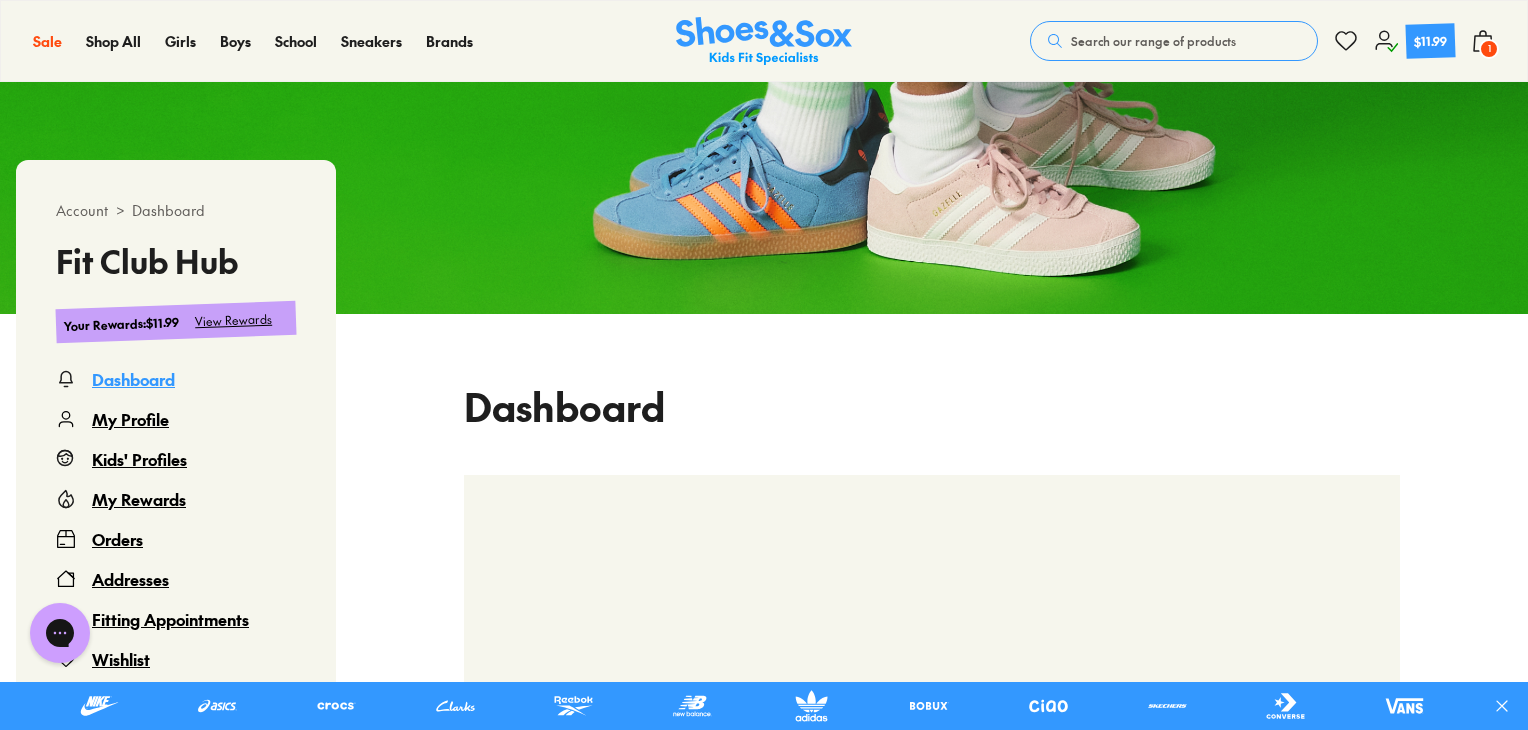 click on "Dashboard" at bounding box center [932, 762] 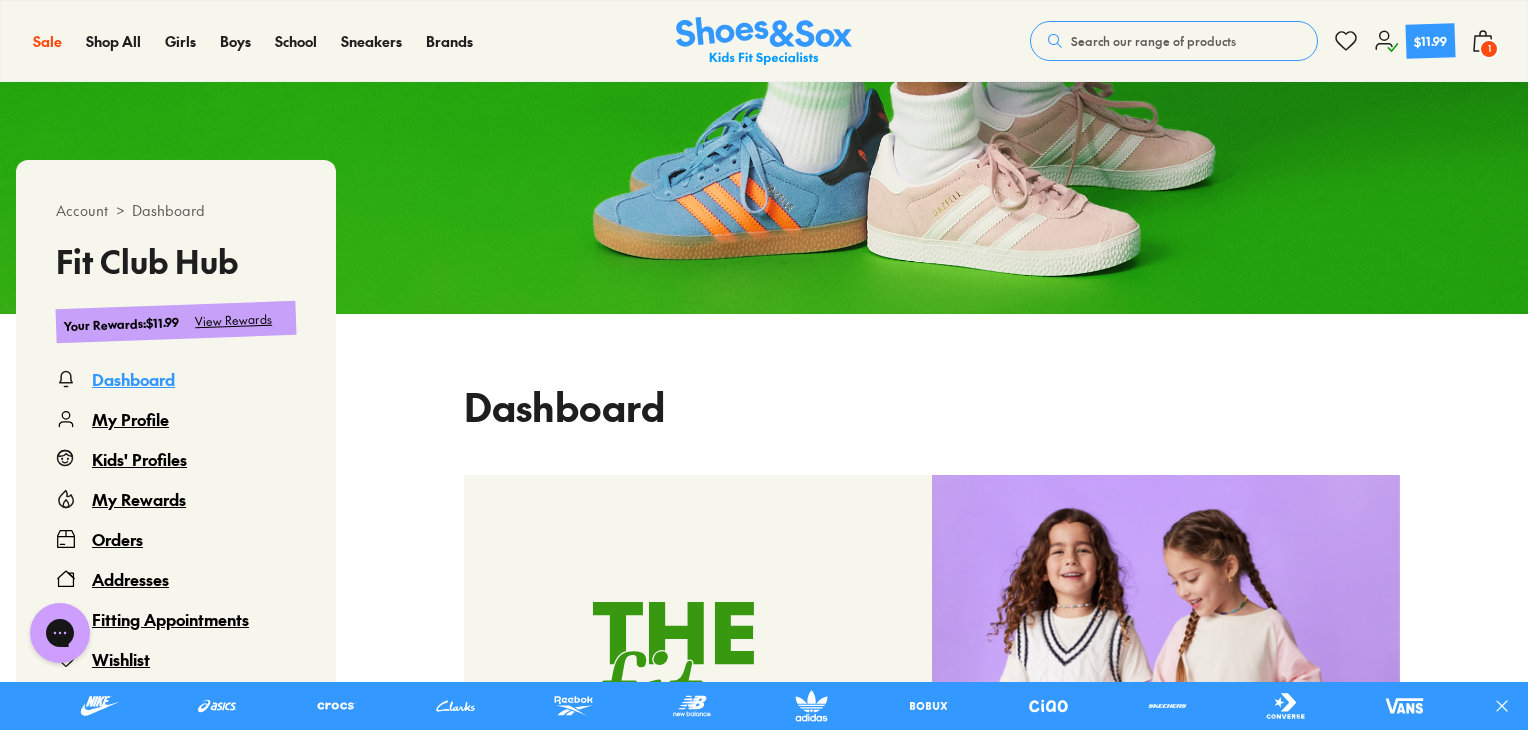 click on "View Rewards" at bounding box center (234, 320) 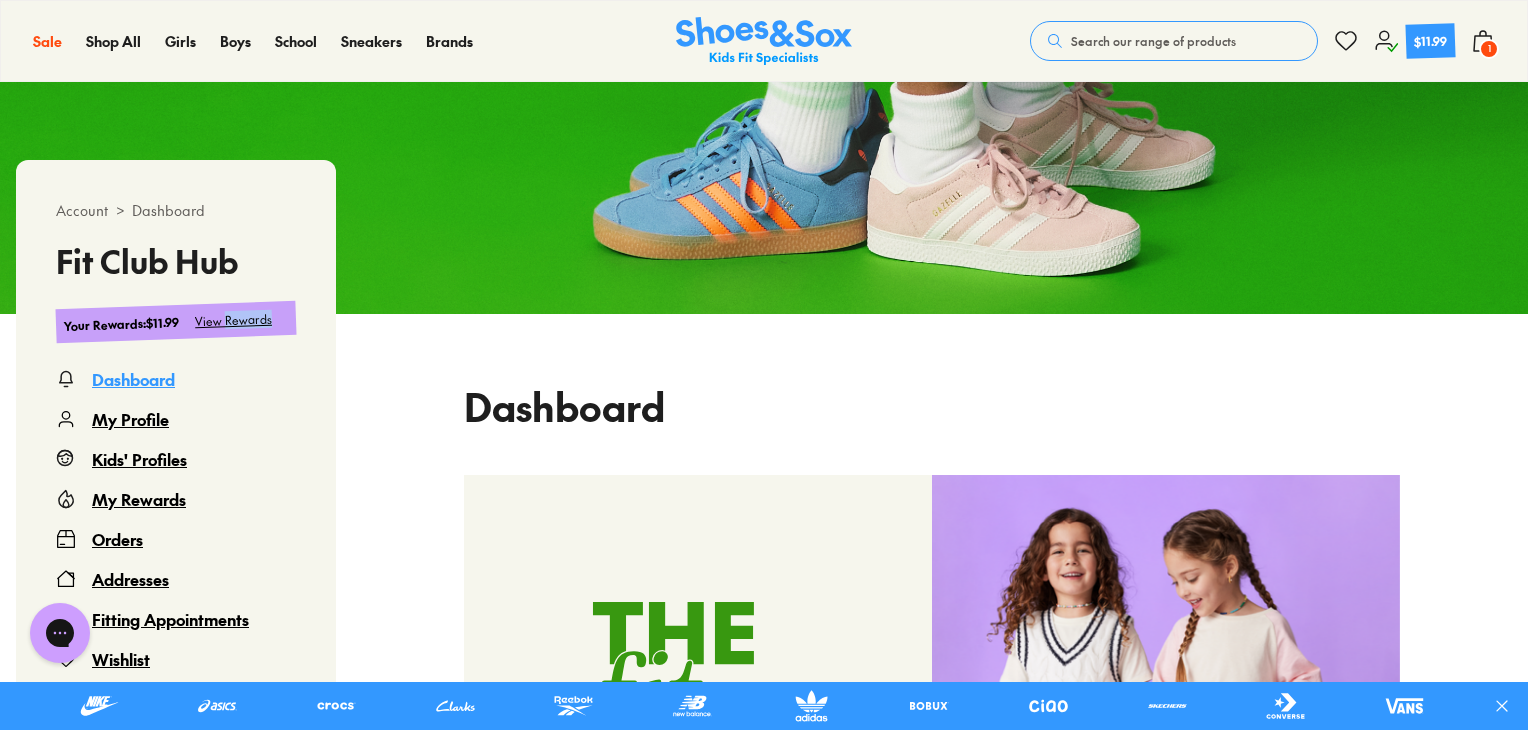scroll, scrollTop: 122, scrollLeft: 0, axis: vertical 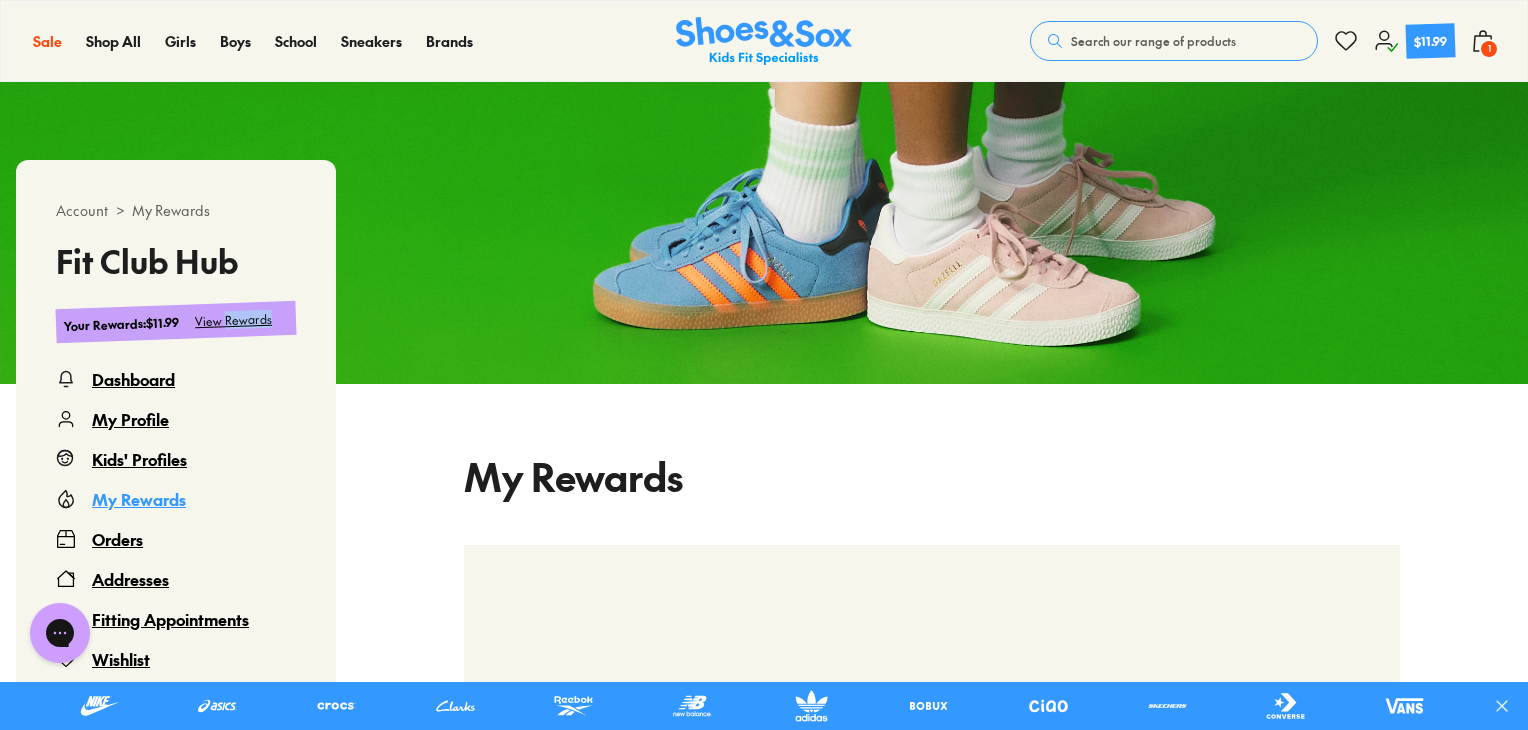click on "View Rewards" at bounding box center (234, 320) 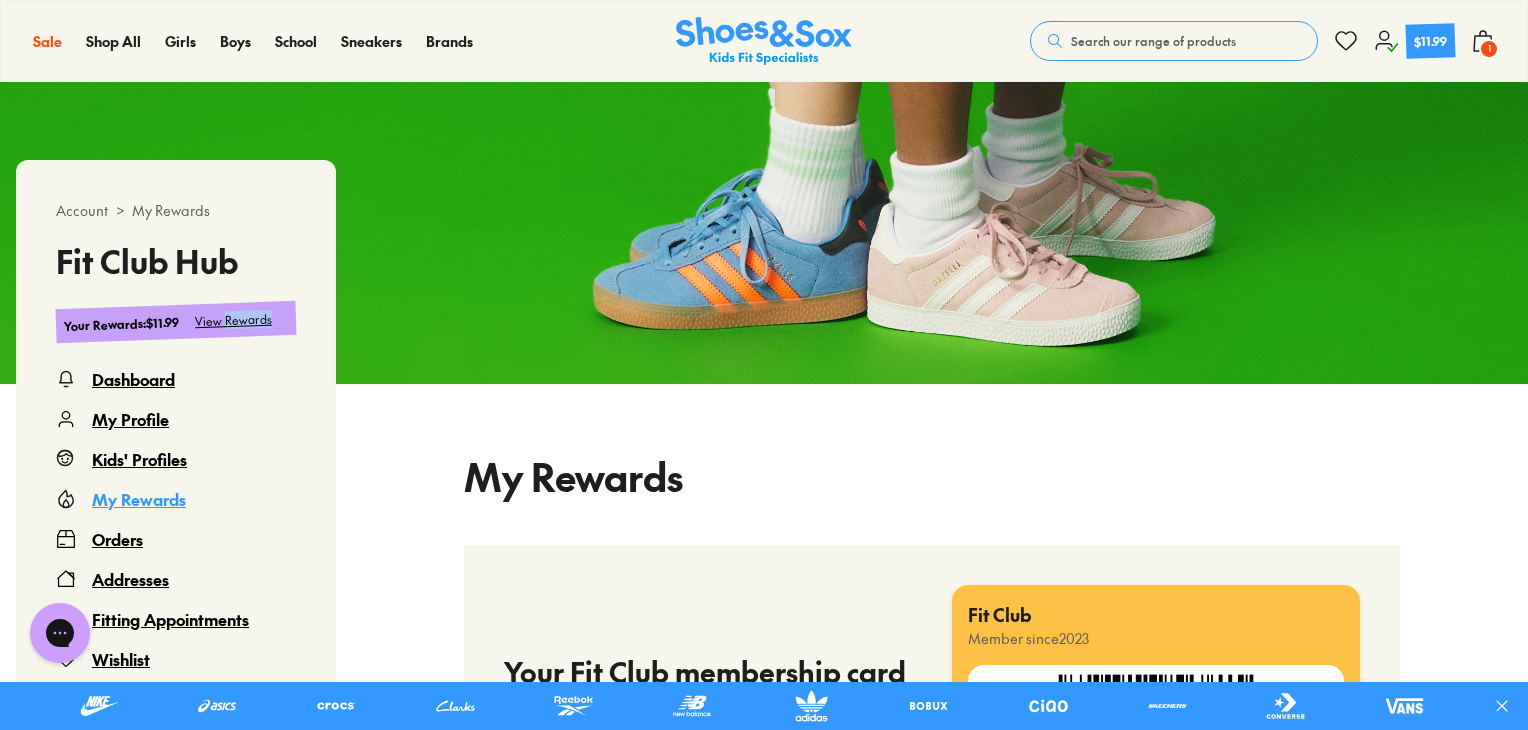 select 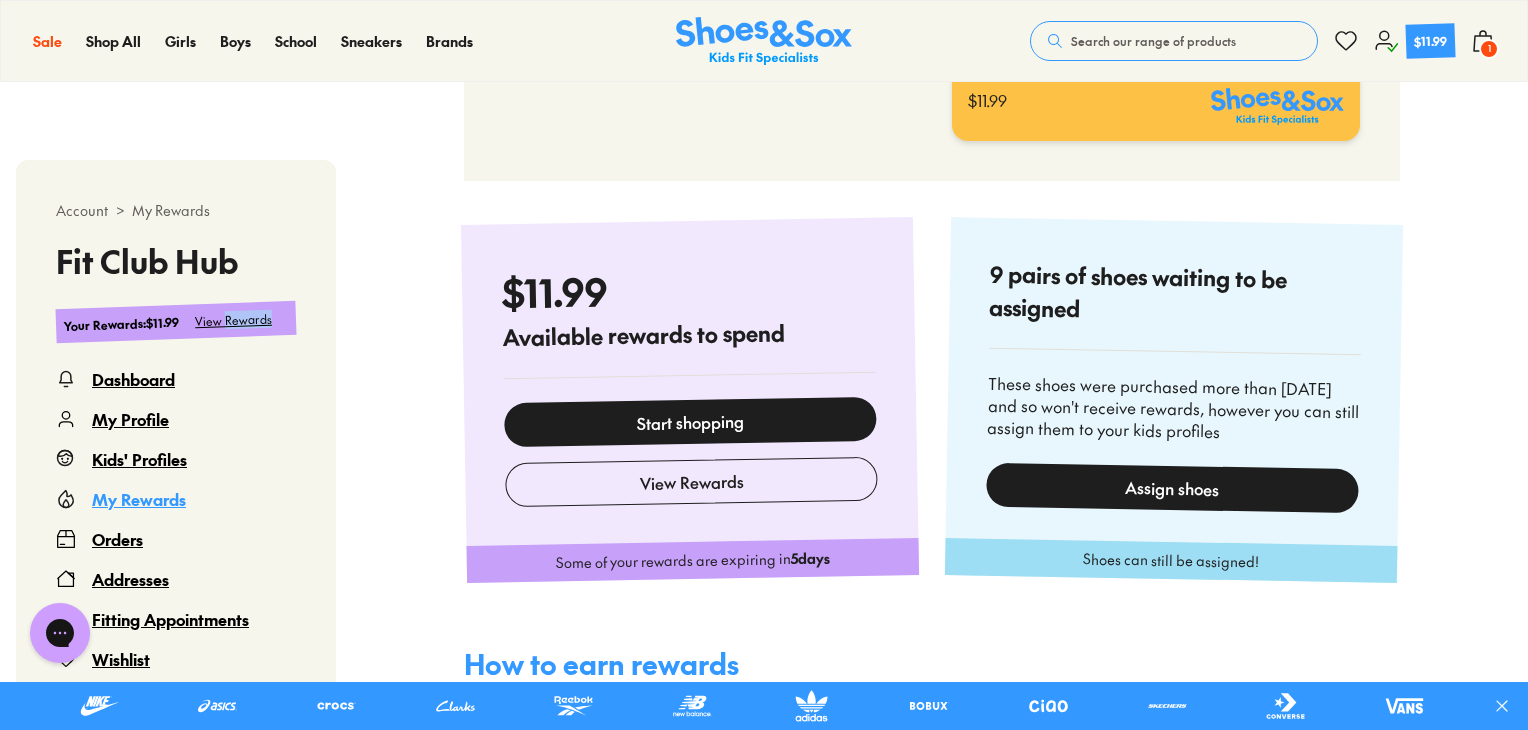 scroll, scrollTop: 606, scrollLeft: 0, axis: vertical 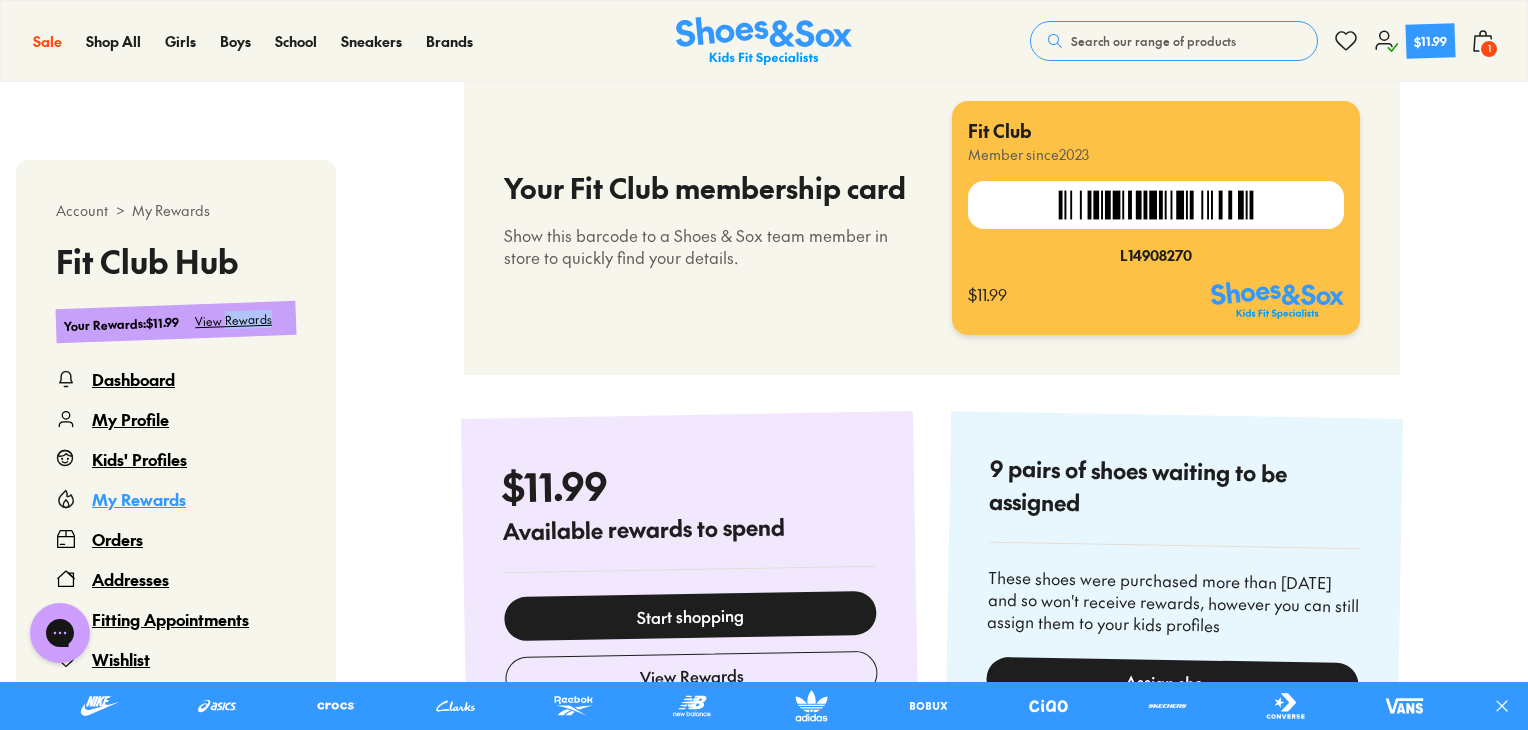 click 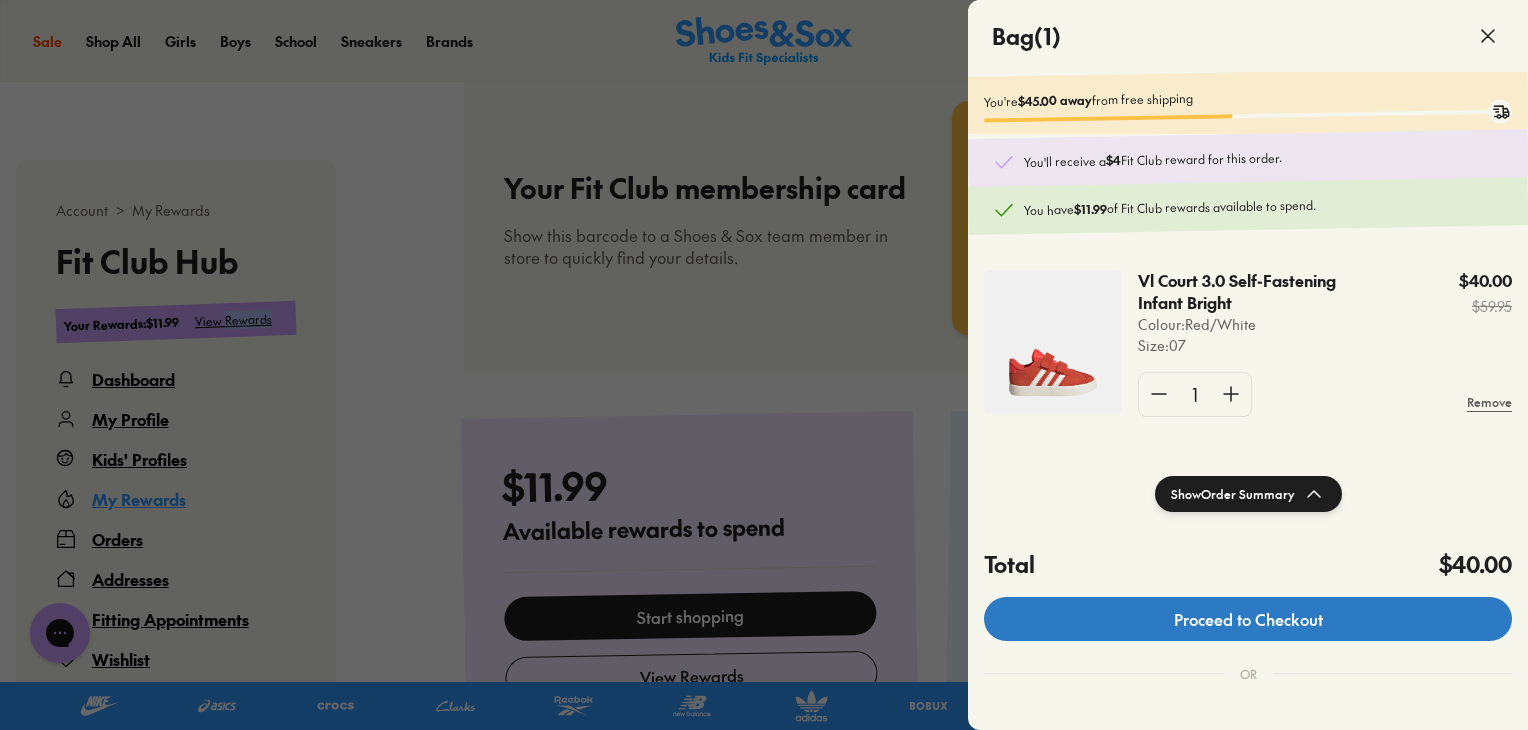 click on "Proceed to Checkout" 